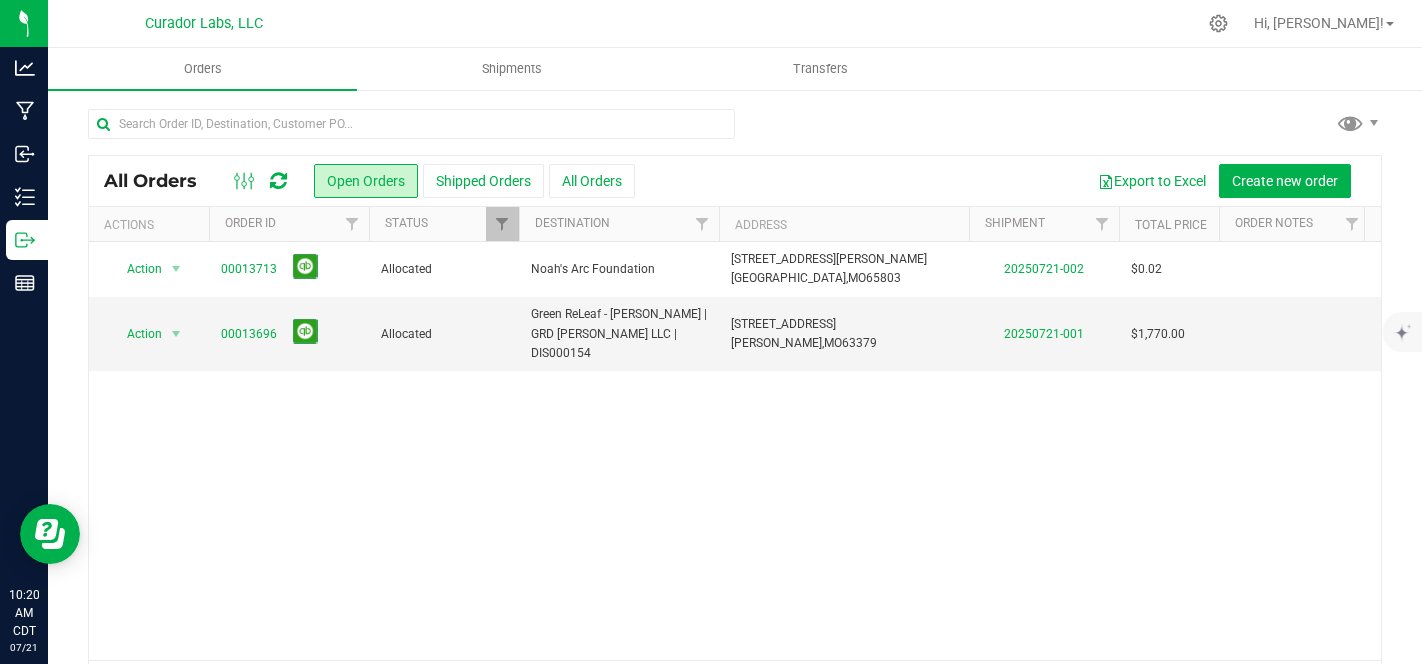 scroll, scrollTop: 0, scrollLeft: 0, axis: both 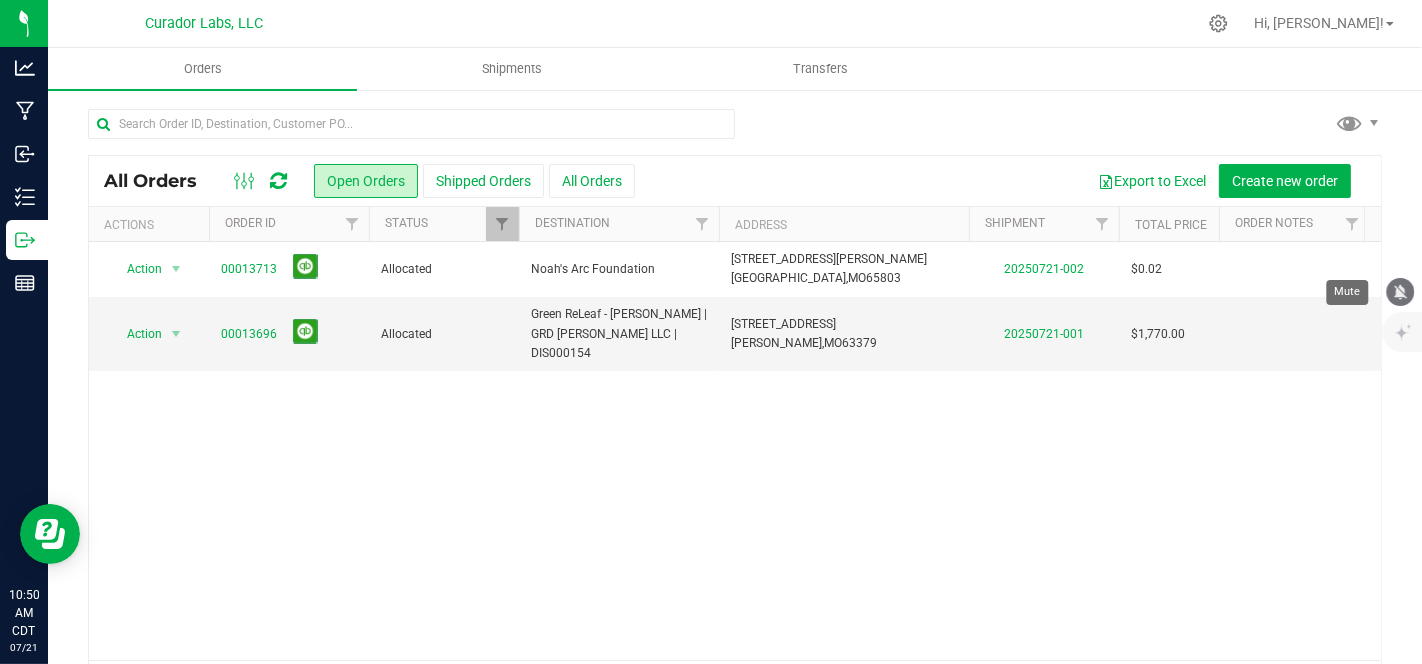 click 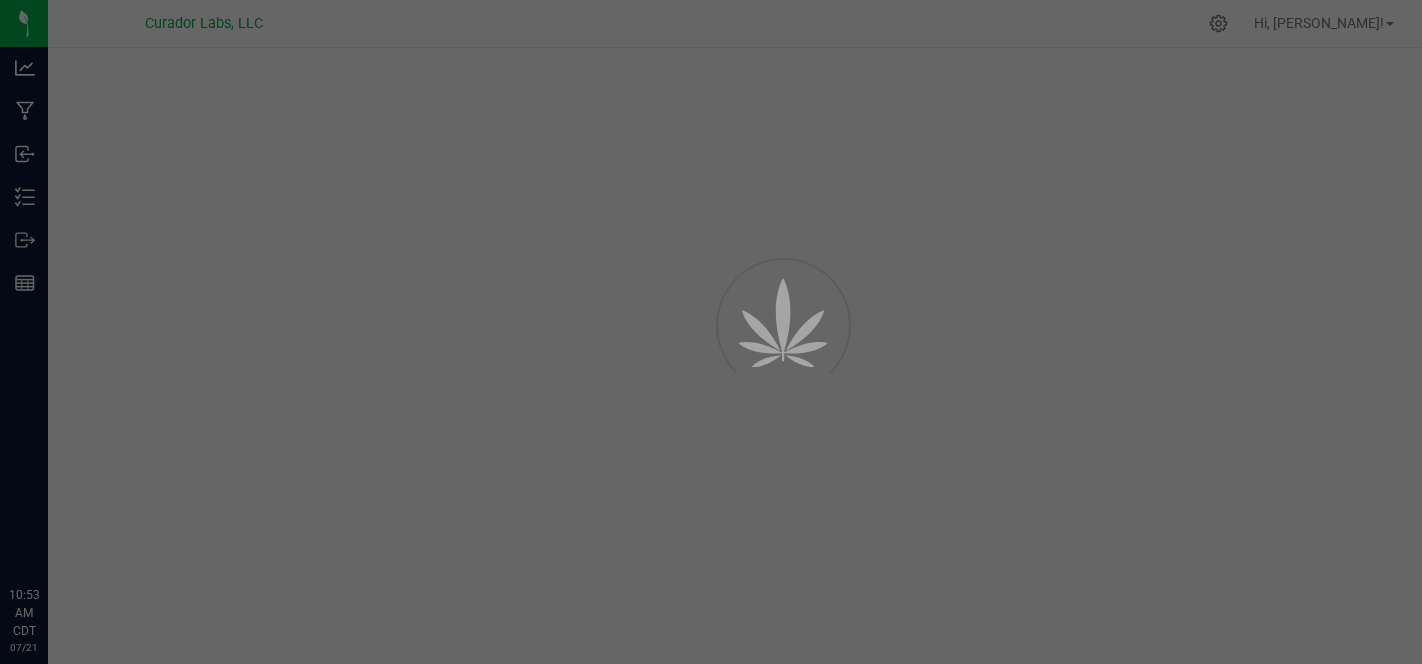 scroll, scrollTop: 0, scrollLeft: 0, axis: both 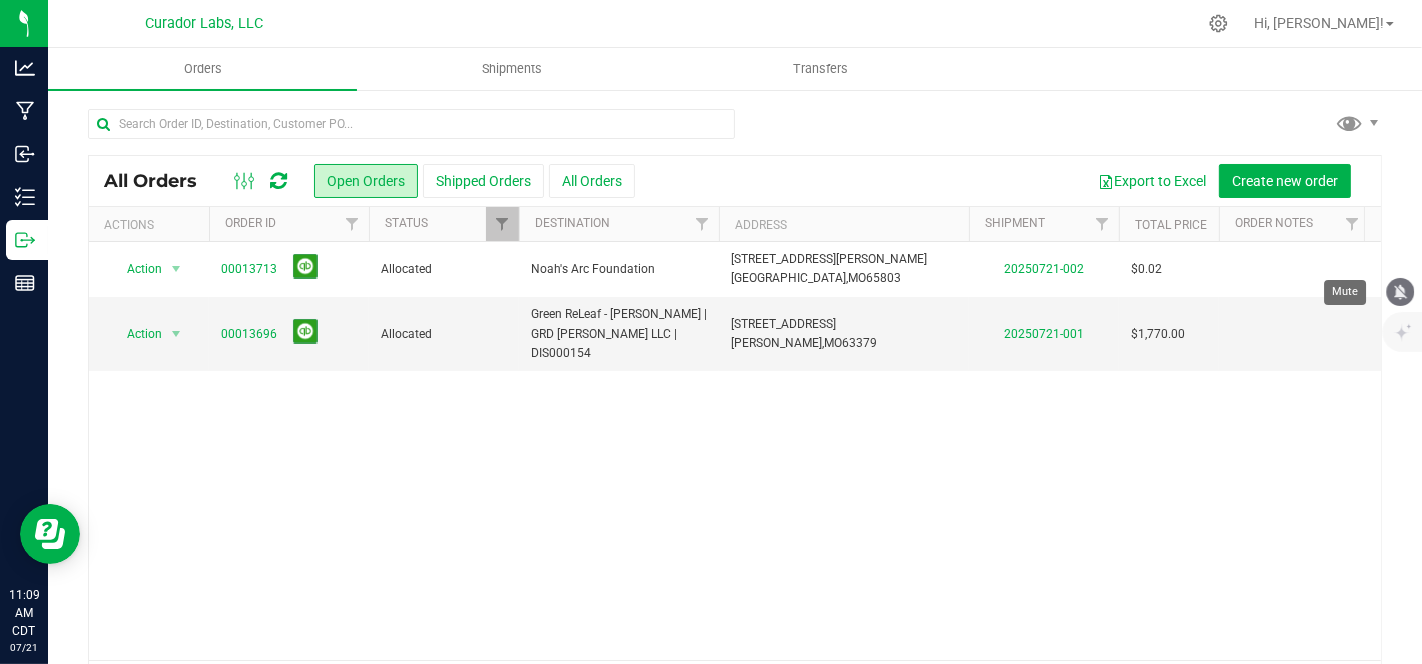 click at bounding box center [1401, 292] 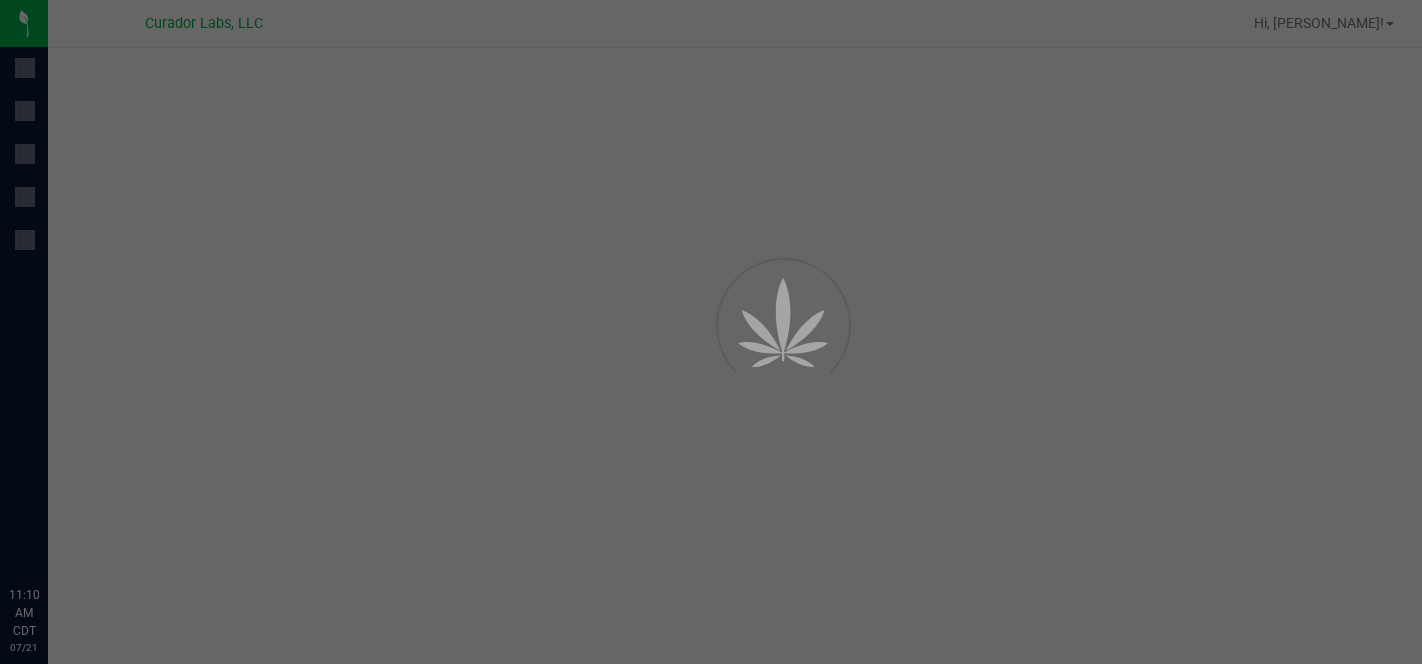 scroll, scrollTop: 0, scrollLeft: 0, axis: both 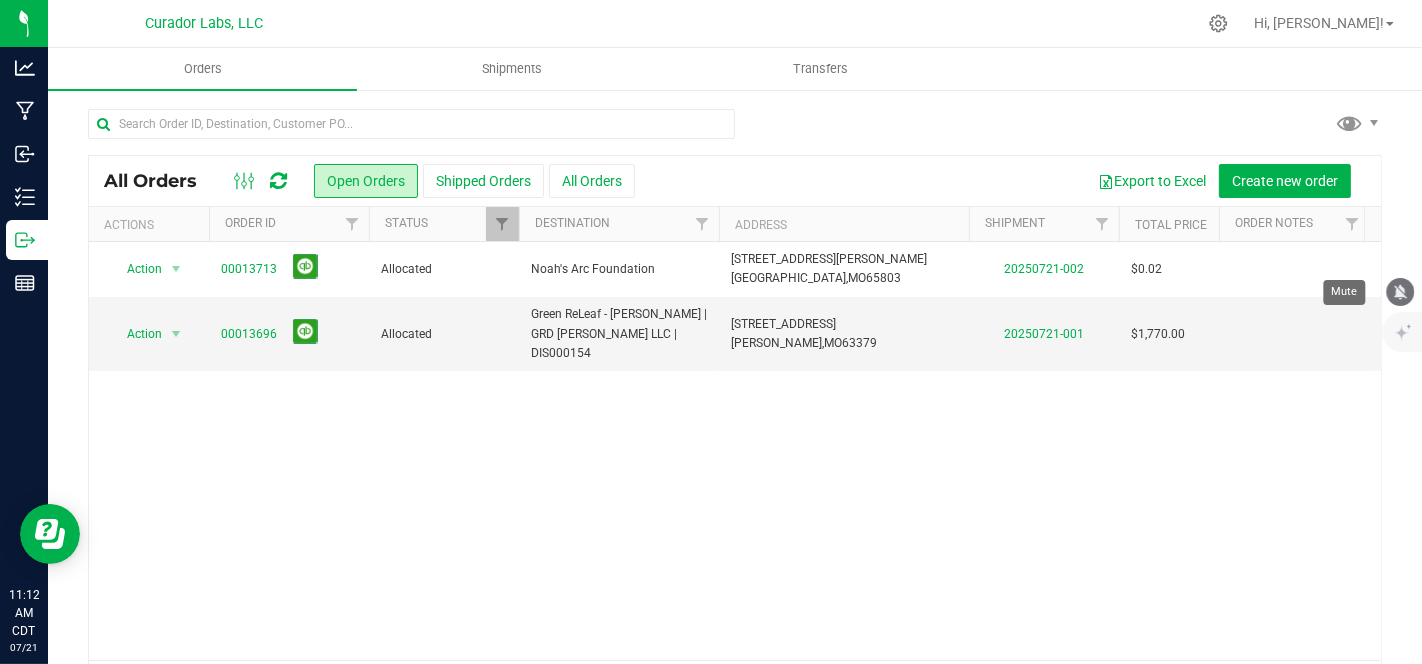 click 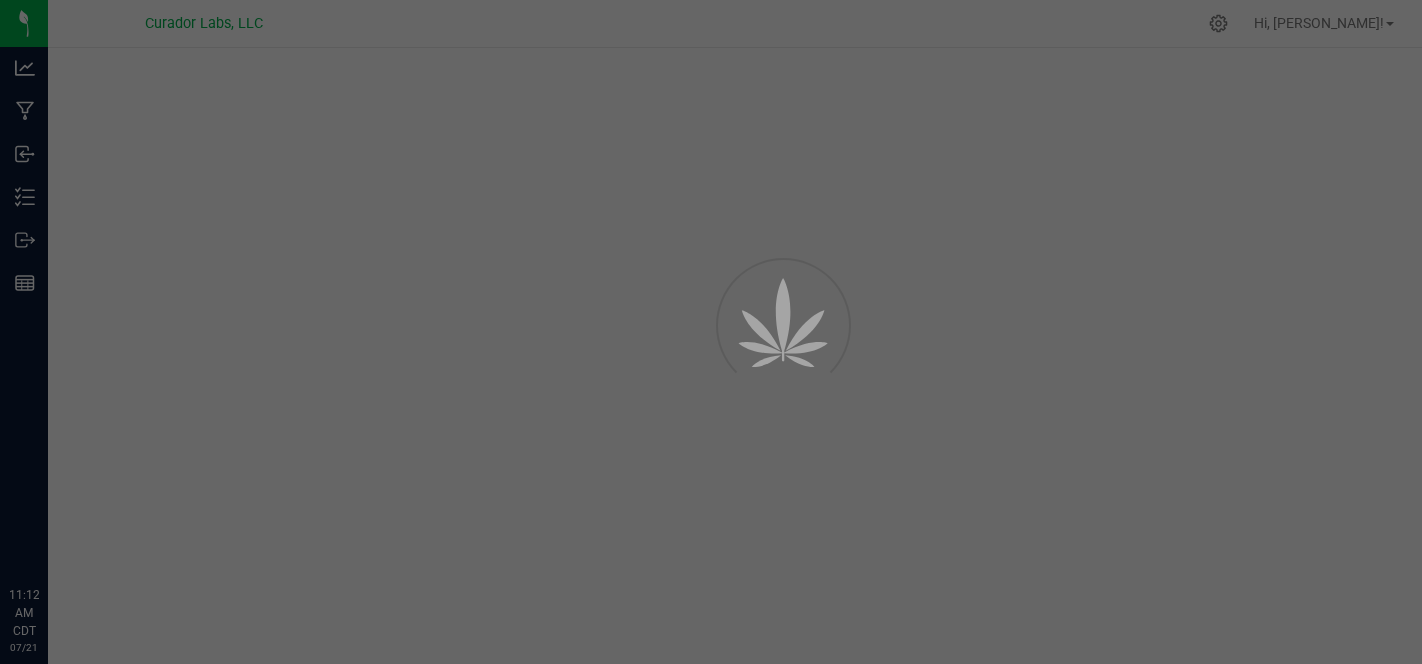 scroll, scrollTop: 0, scrollLeft: 0, axis: both 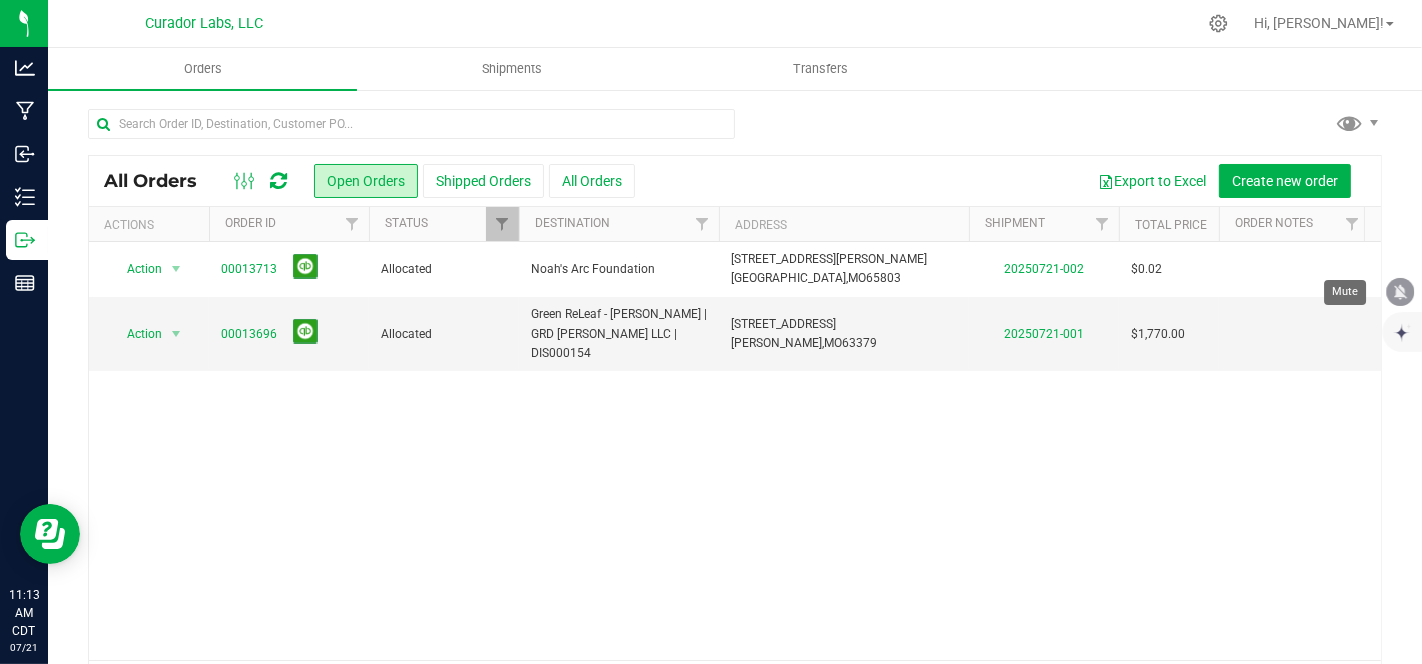 click 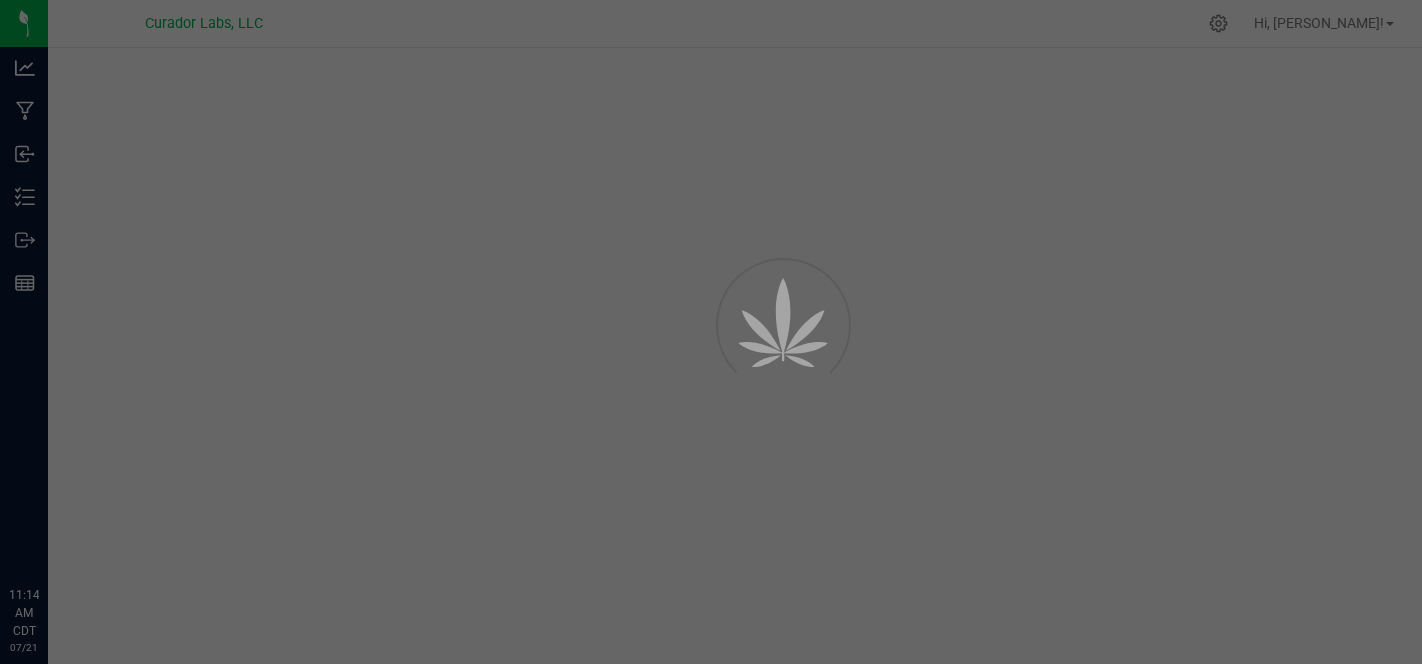 scroll, scrollTop: 0, scrollLeft: 0, axis: both 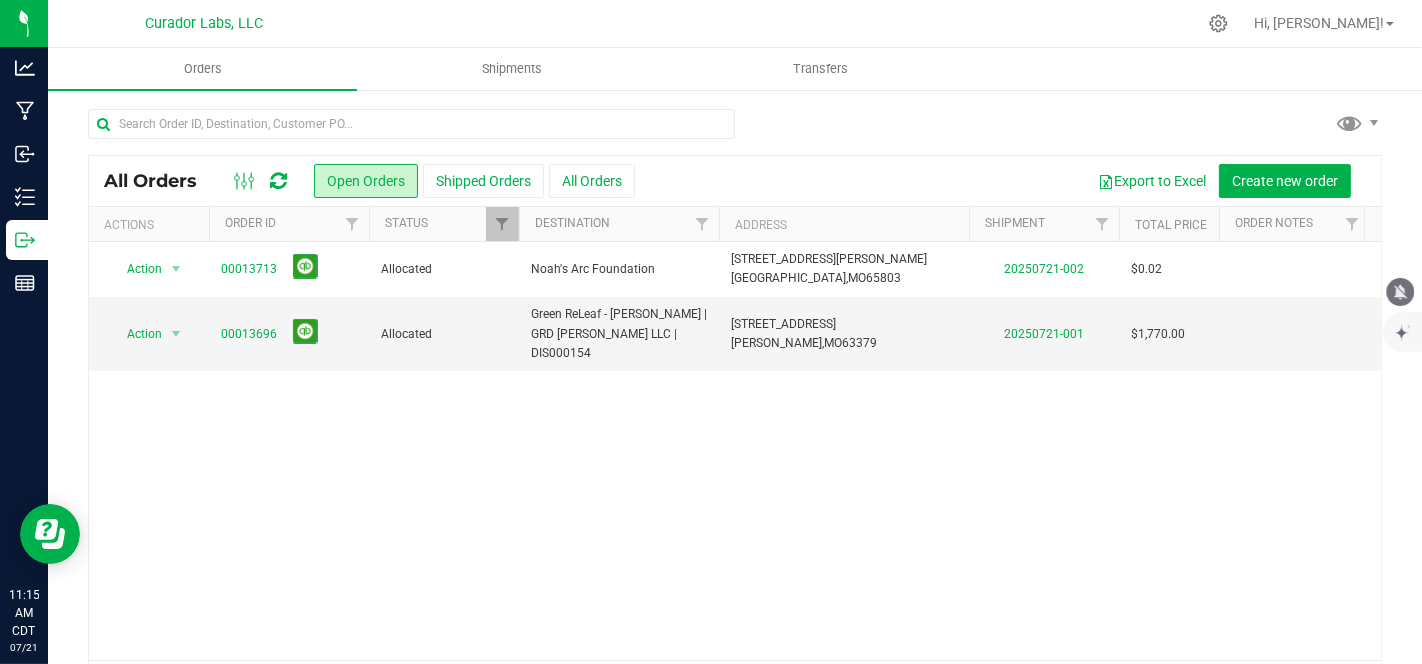 click 